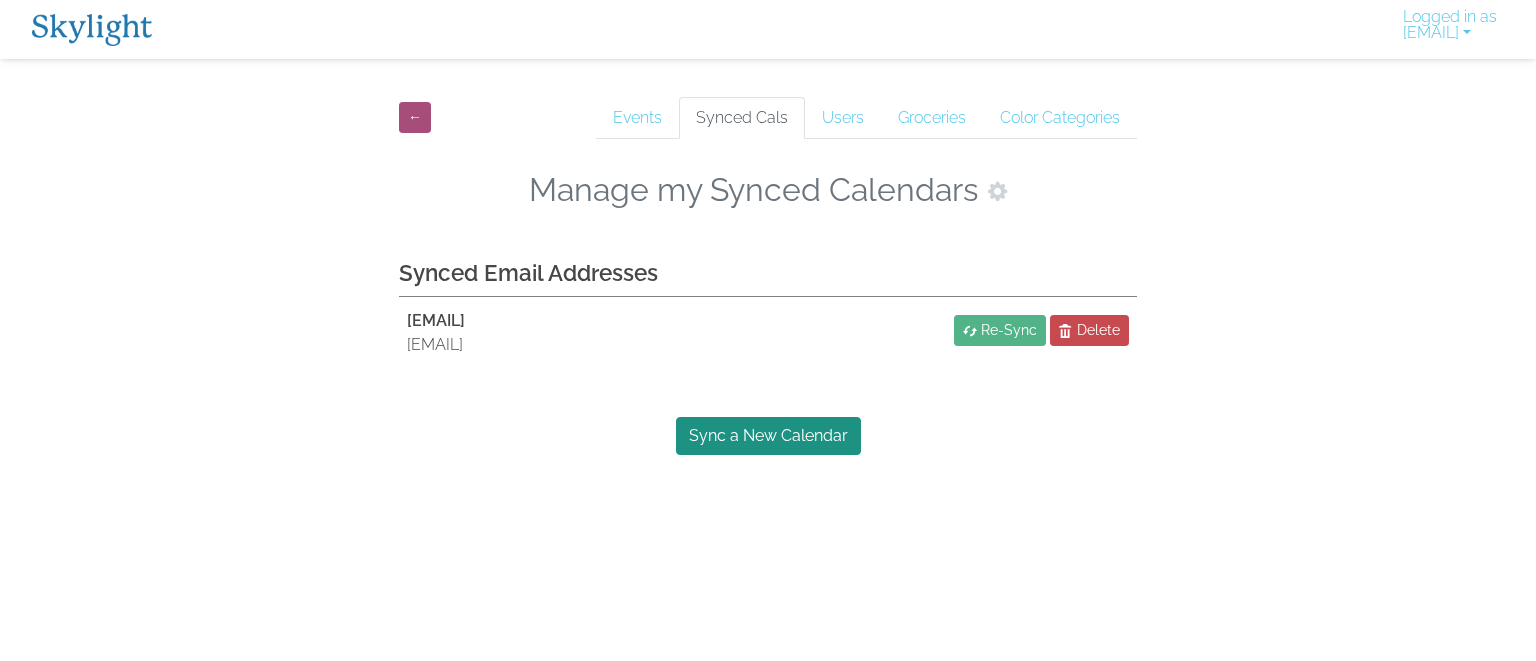 scroll, scrollTop: 0, scrollLeft: 0, axis: both 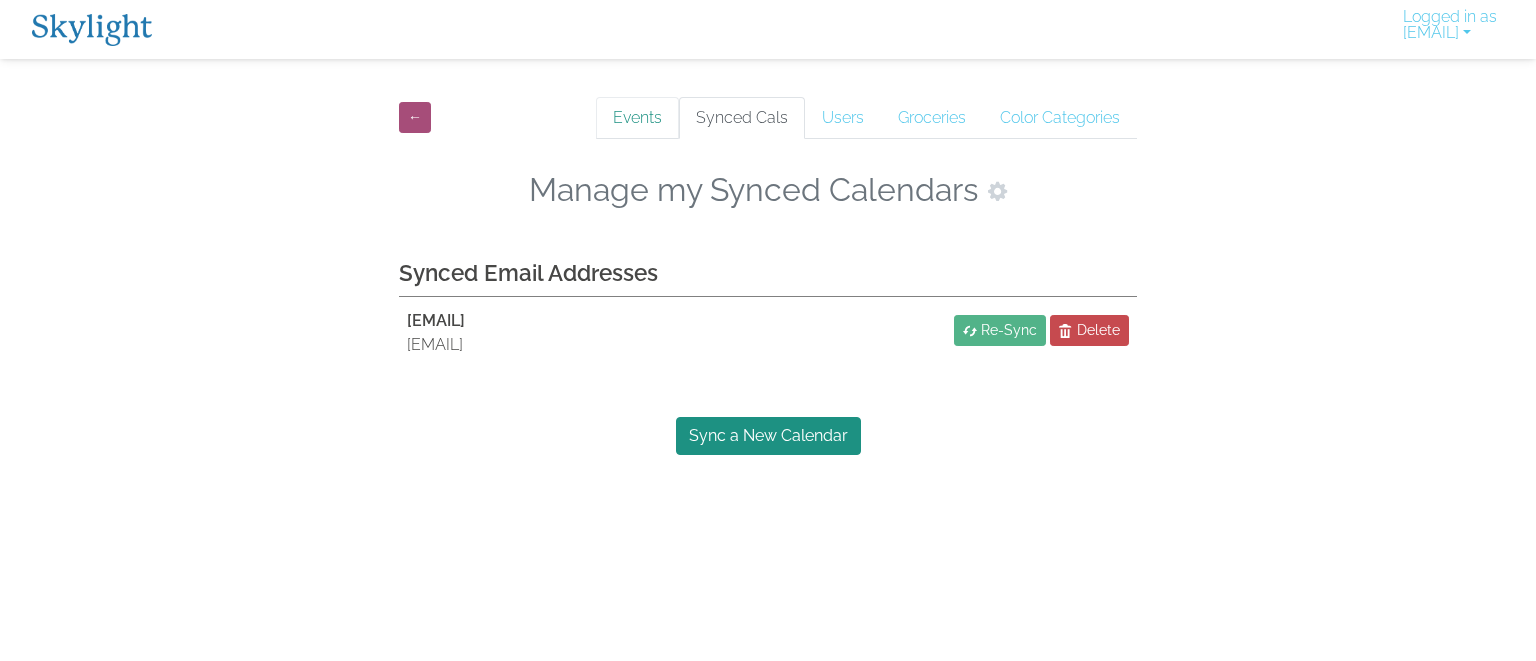 click on "Events" at bounding box center [637, 118] 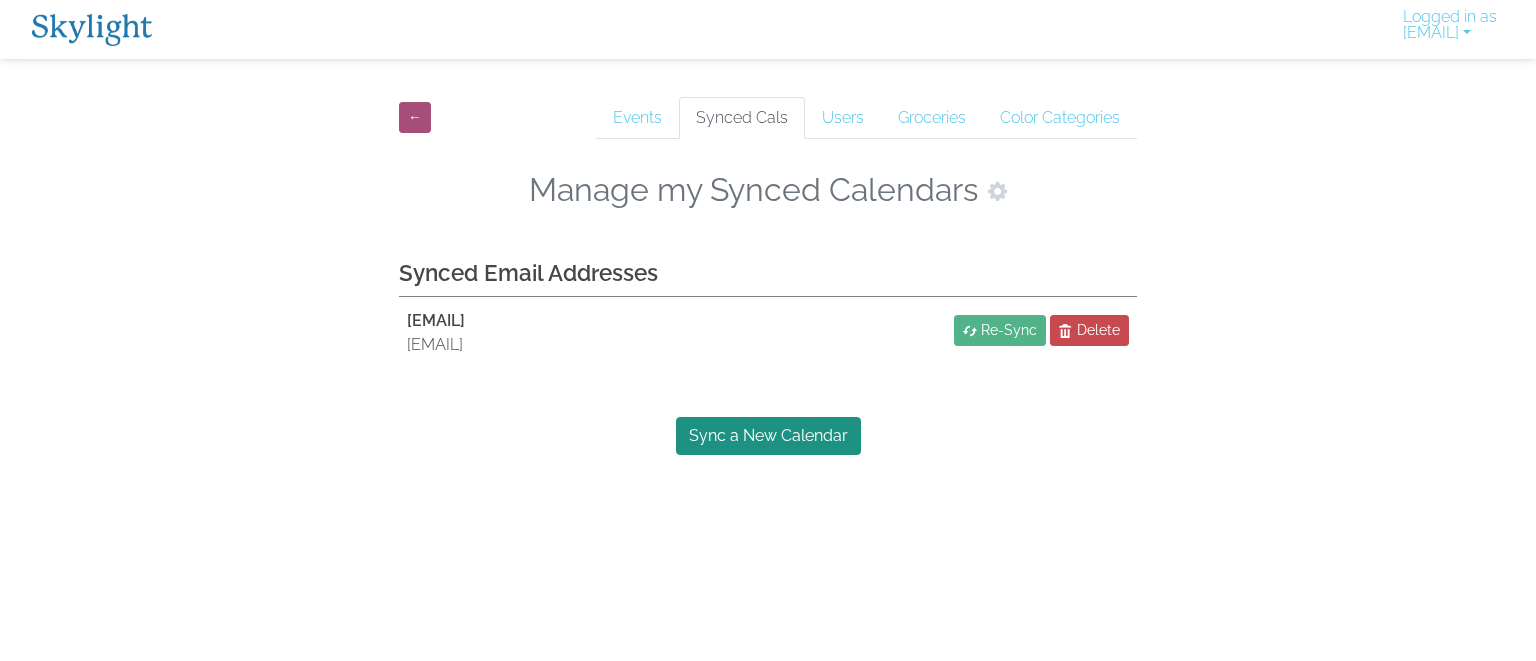 scroll, scrollTop: 0, scrollLeft: 0, axis: both 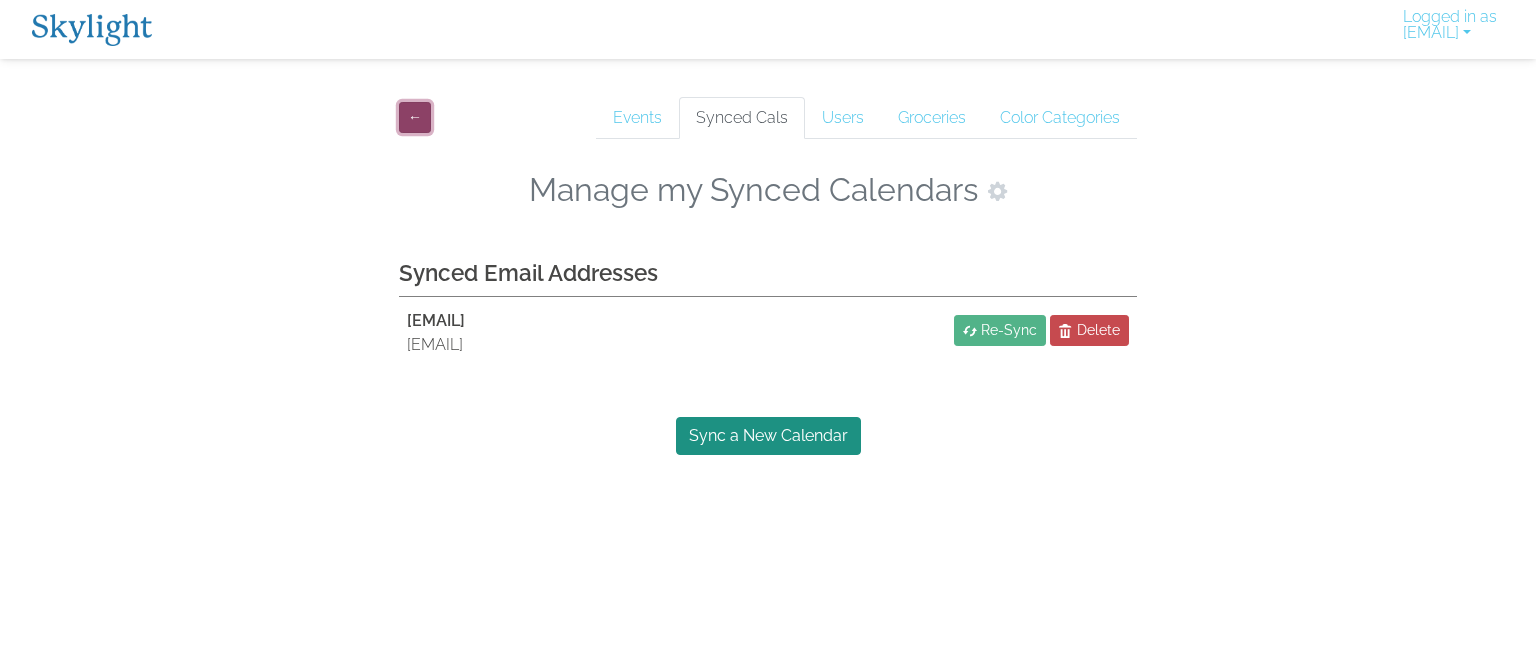 click on "←" at bounding box center [415, 117] 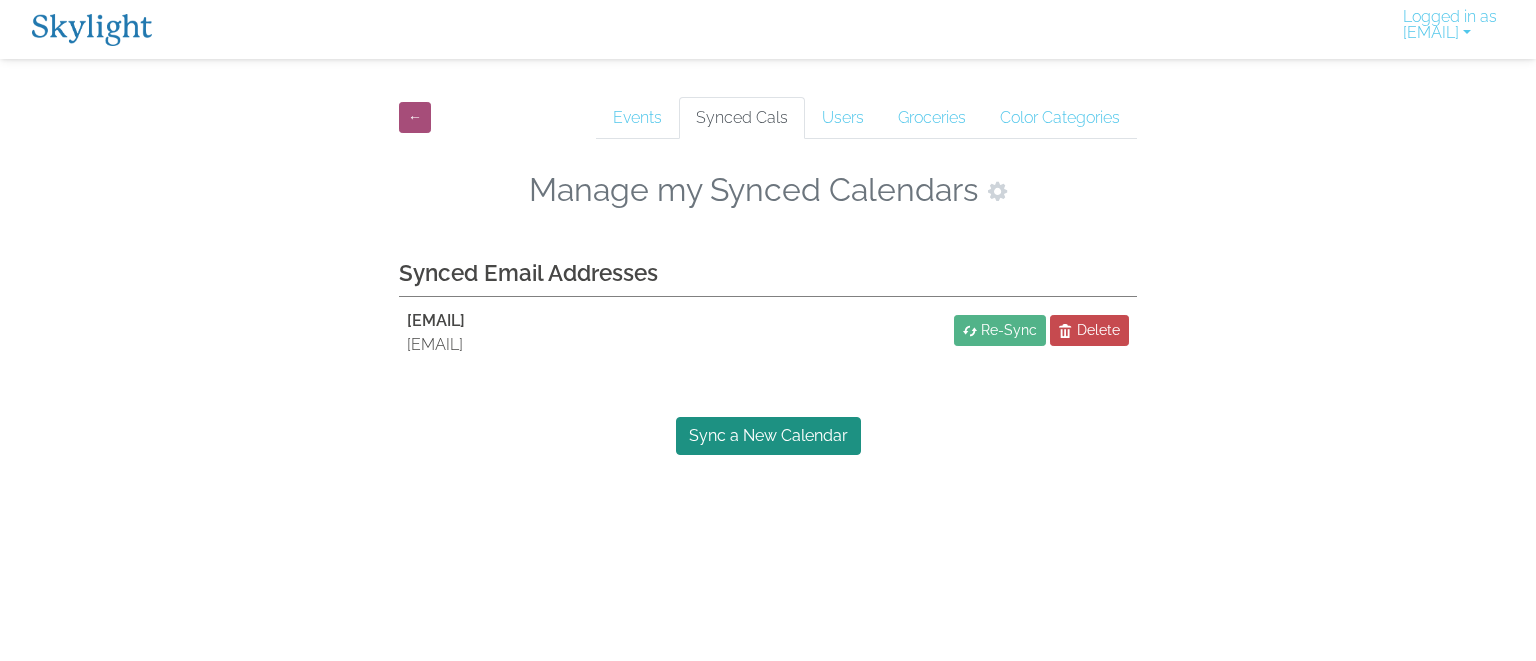 scroll, scrollTop: 0, scrollLeft: 0, axis: both 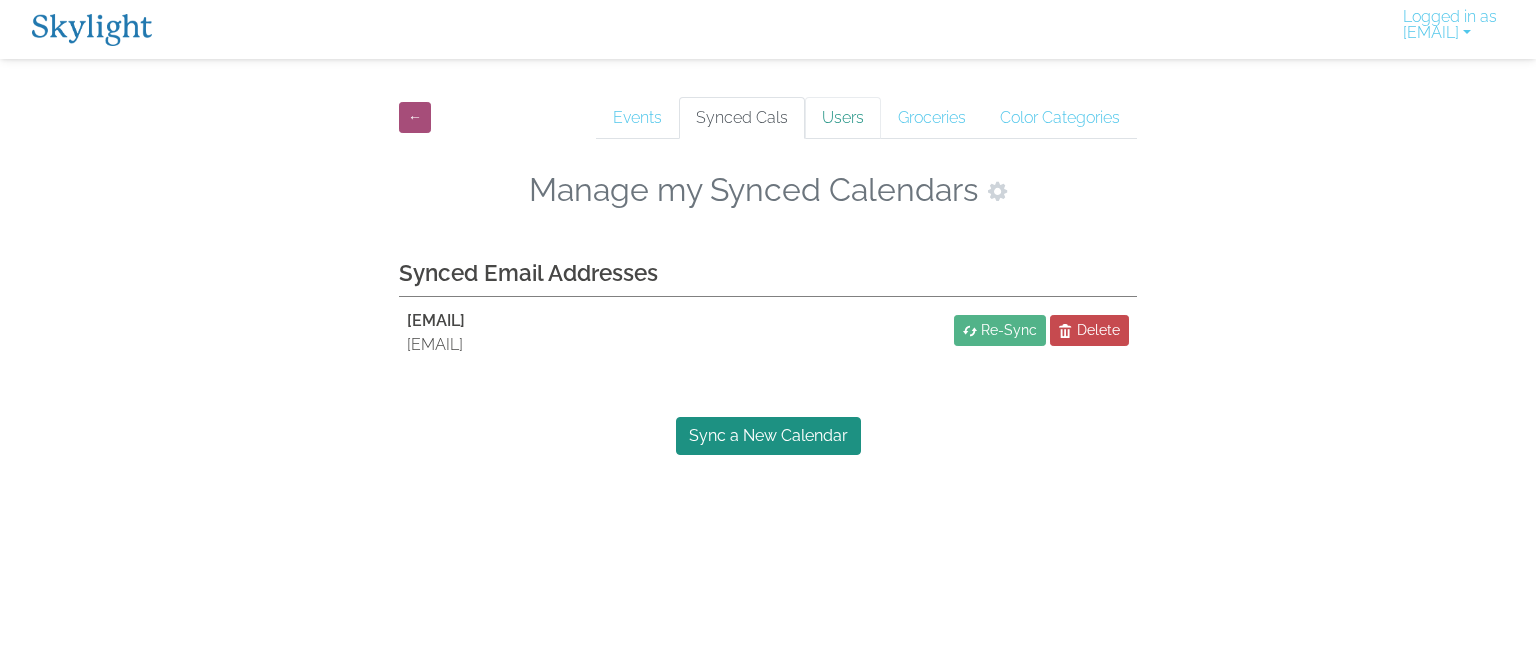 click on "Users" at bounding box center (843, 118) 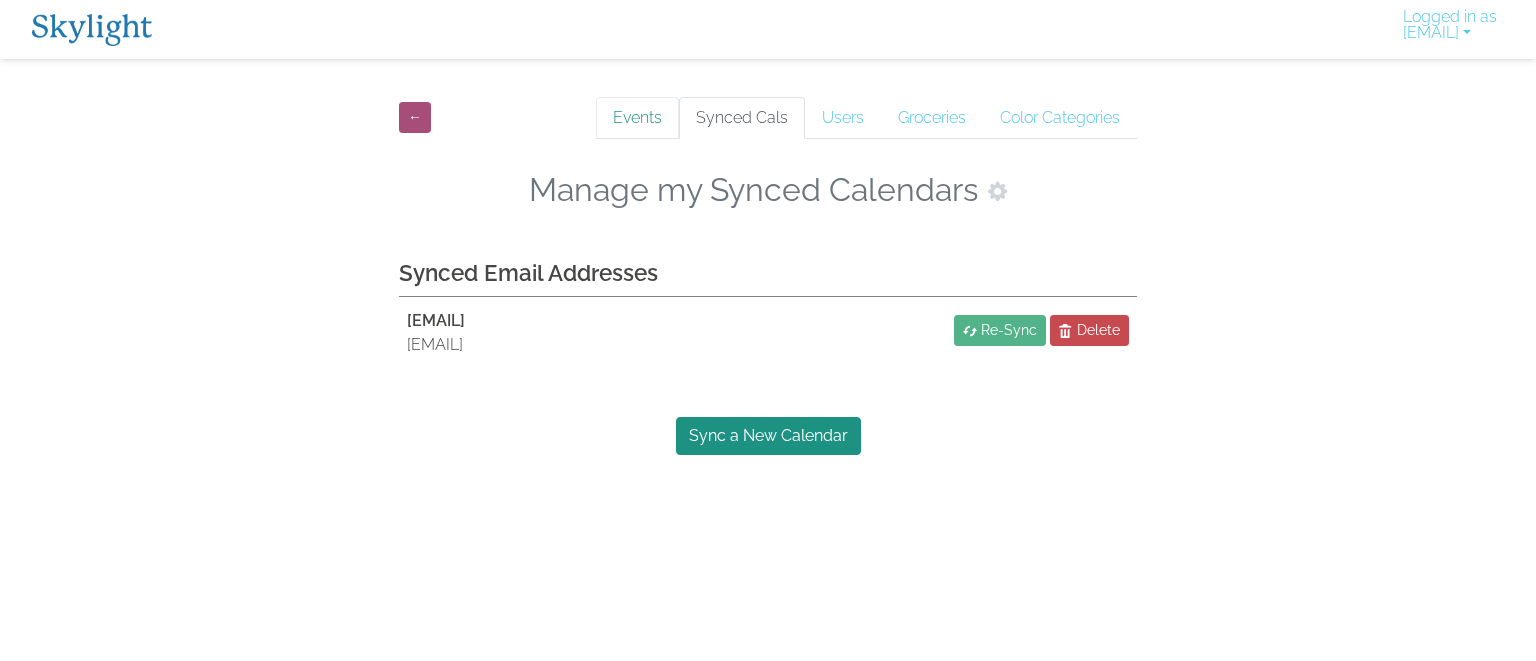 scroll, scrollTop: 0, scrollLeft: 0, axis: both 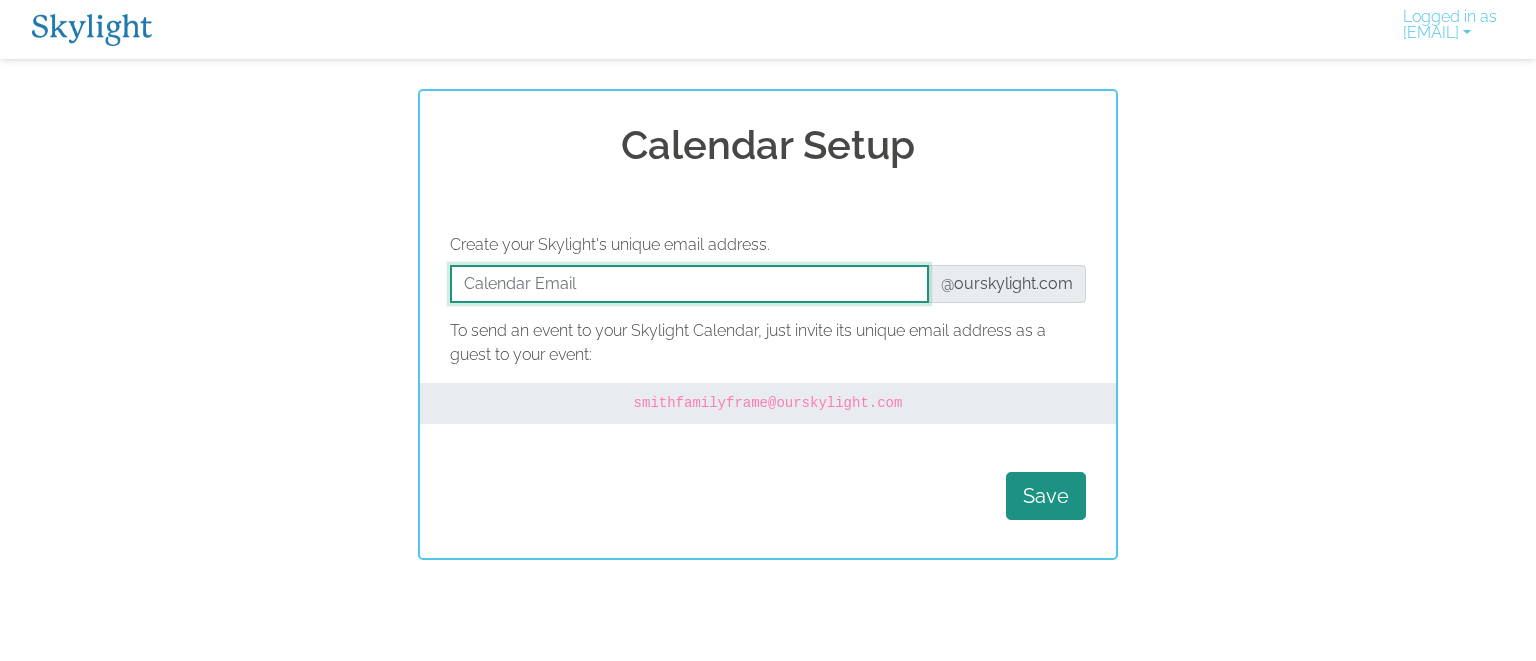 click at bounding box center (689, 284) 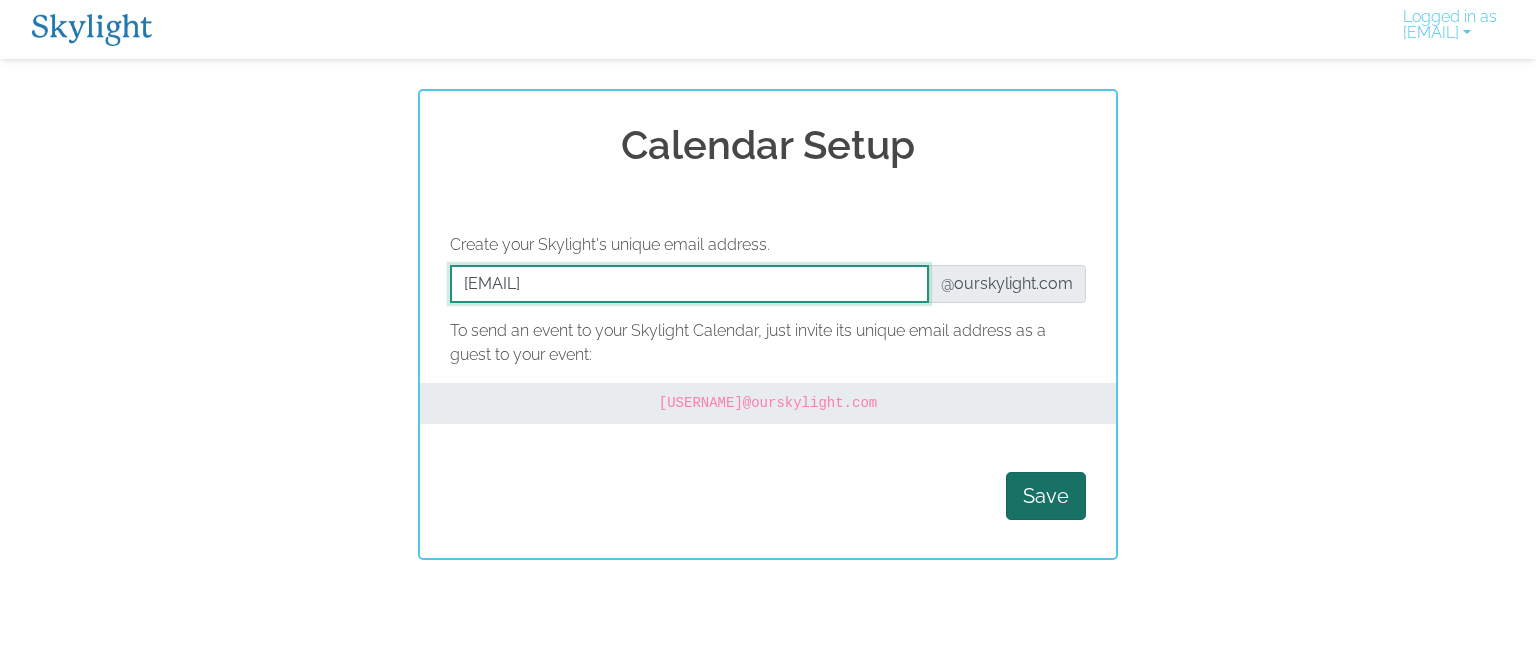 type on "[EMAIL]" 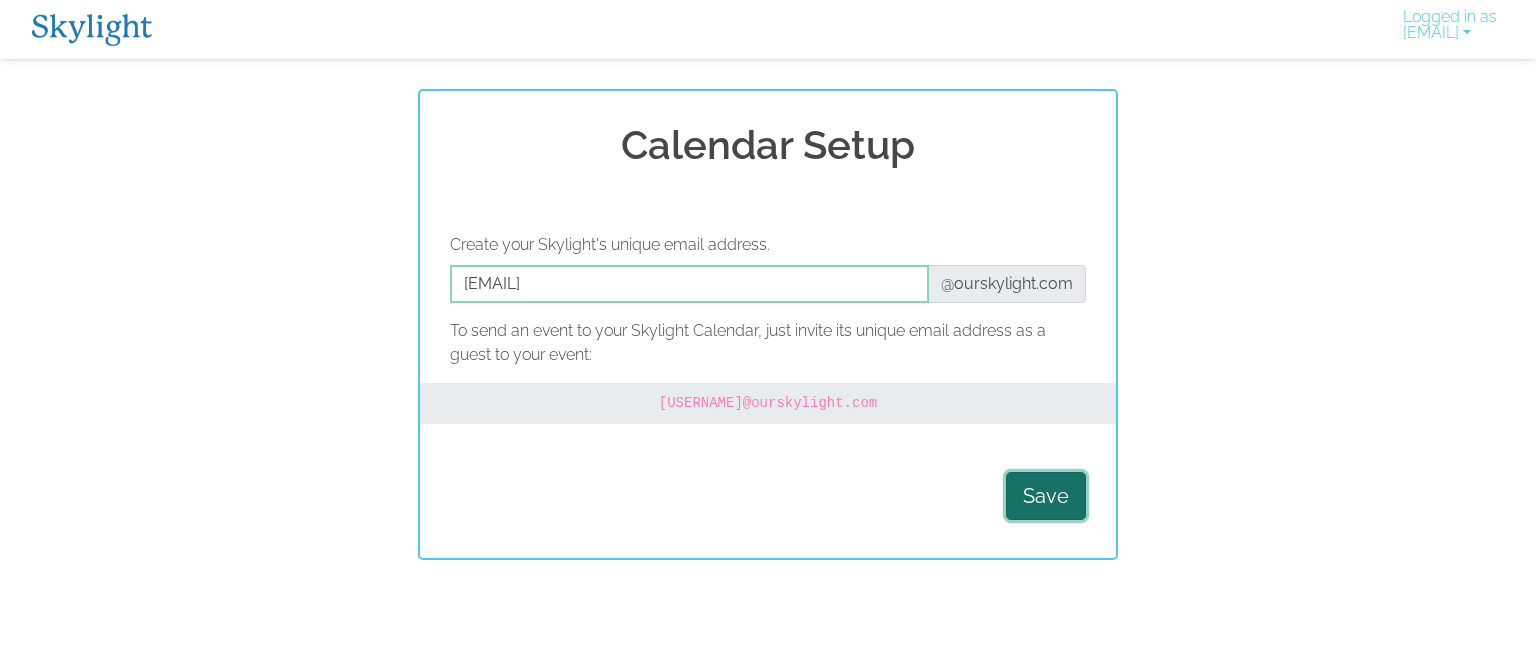 click on "Save" at bounding box center [1046, 496] 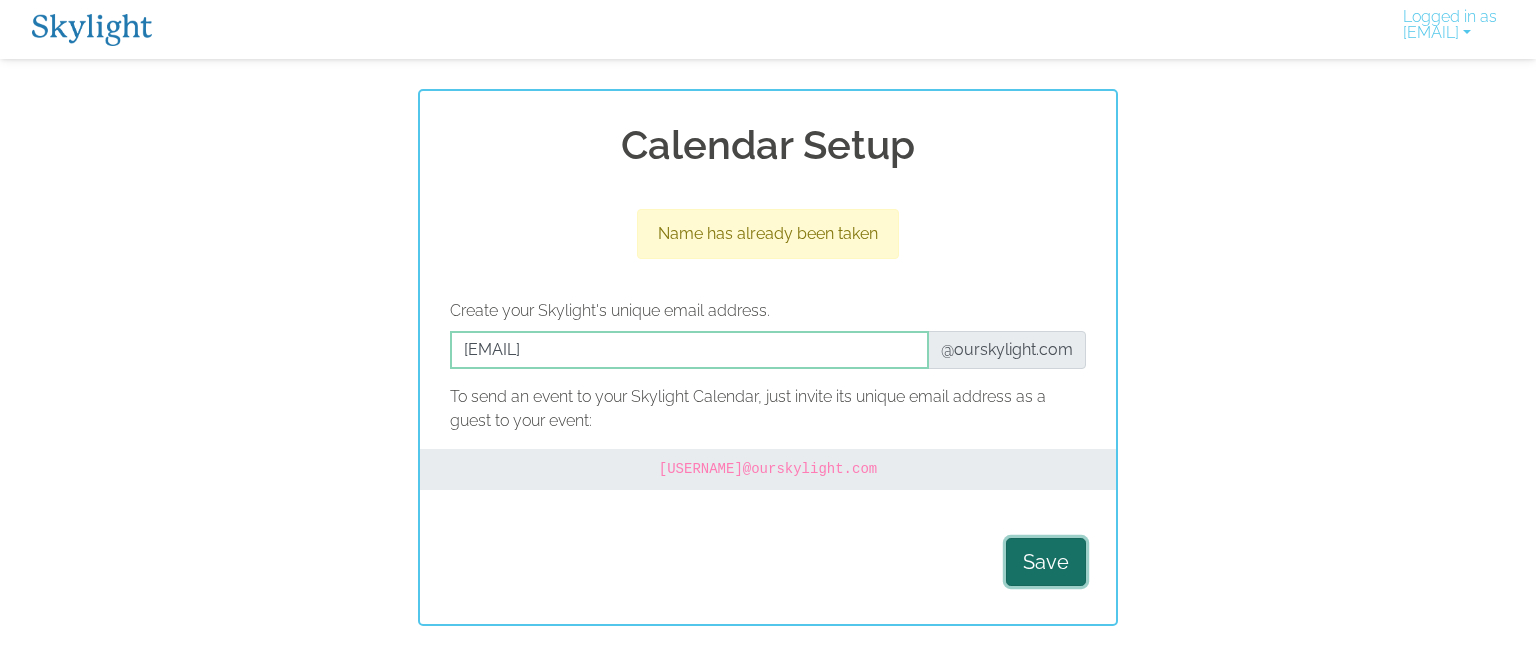 click on "Save" at bounding box center (1046, 562) 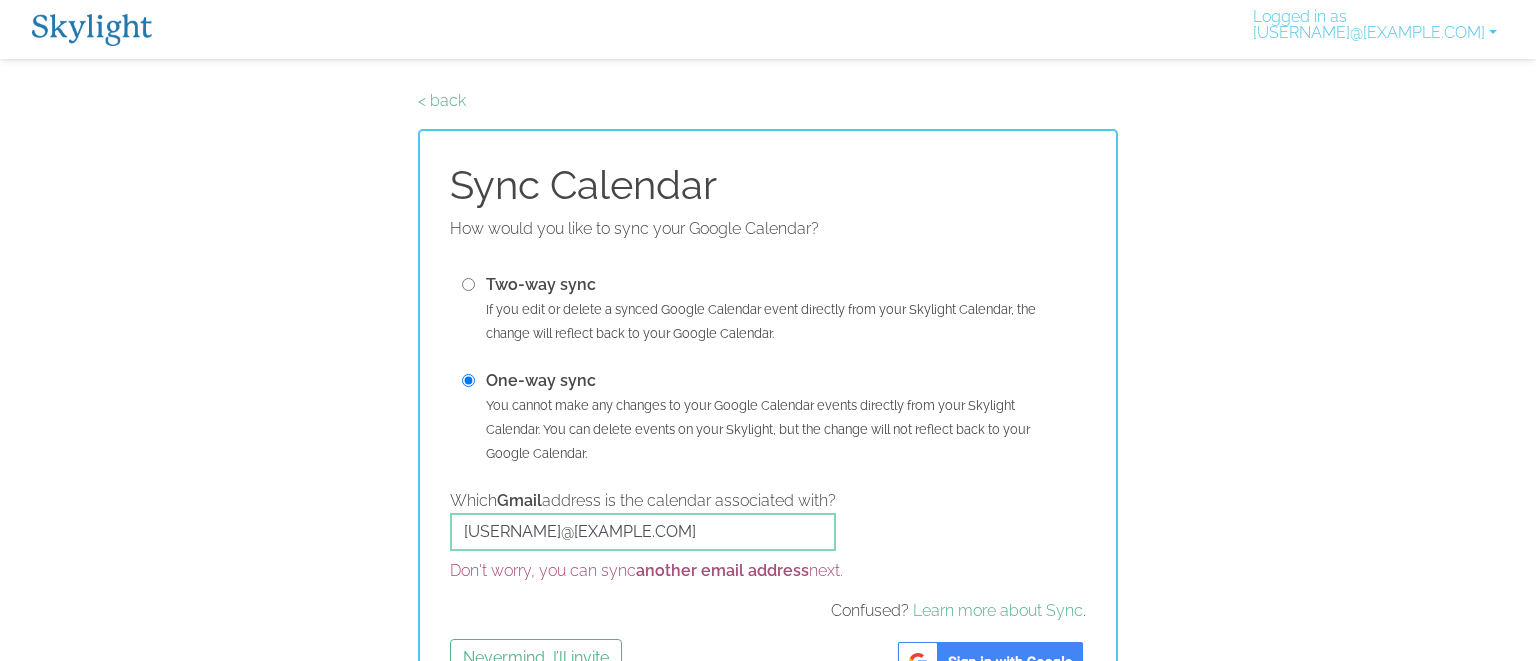 scroll, scrollTop: 0, scrollLeft: 0, axis: both 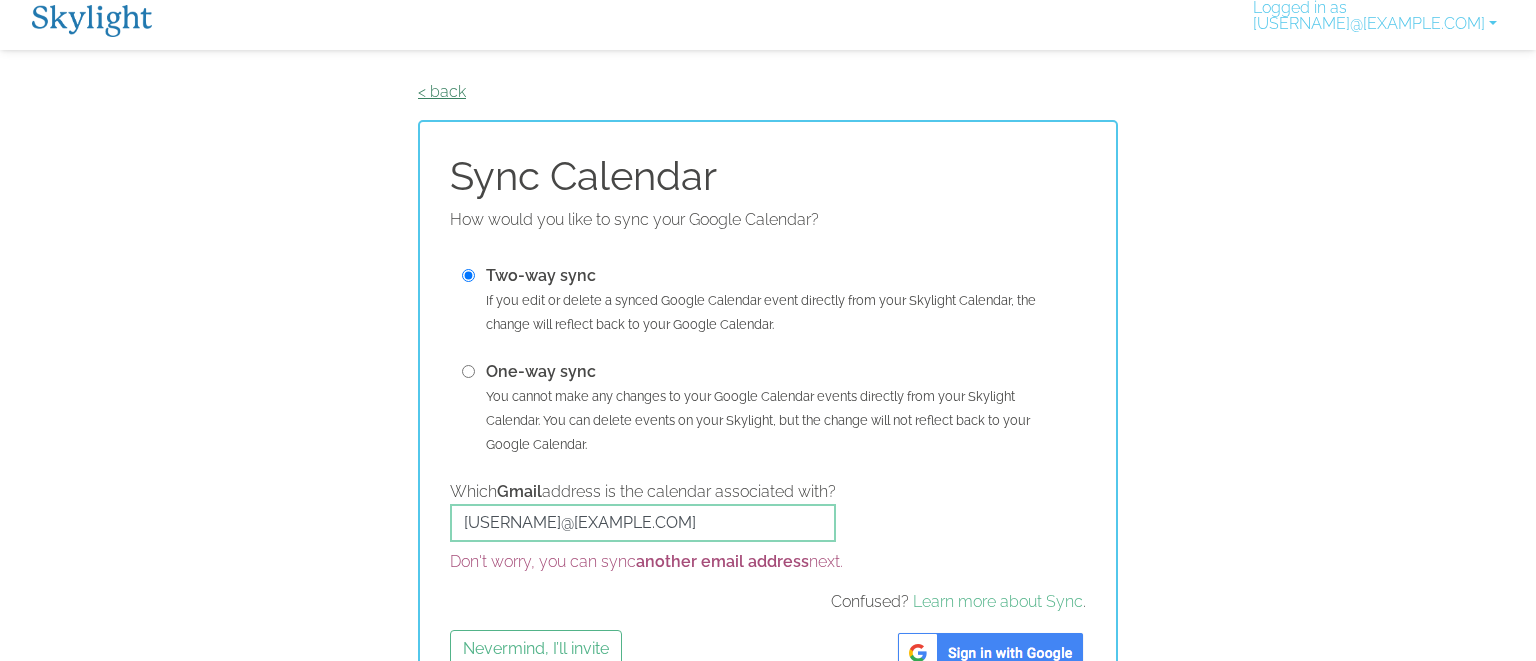 click on "< back" at bounding box center (442, 91) 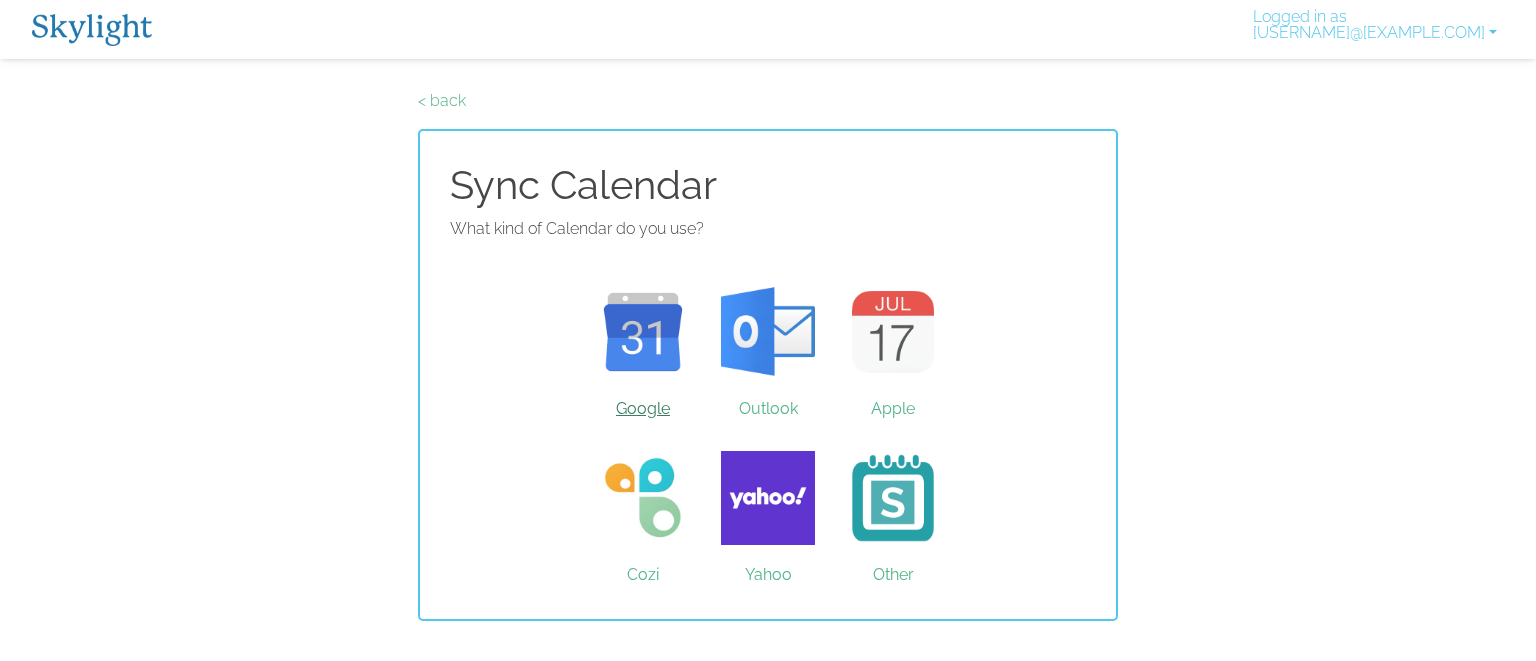 click on "Google" at bounding box center [643, 332] 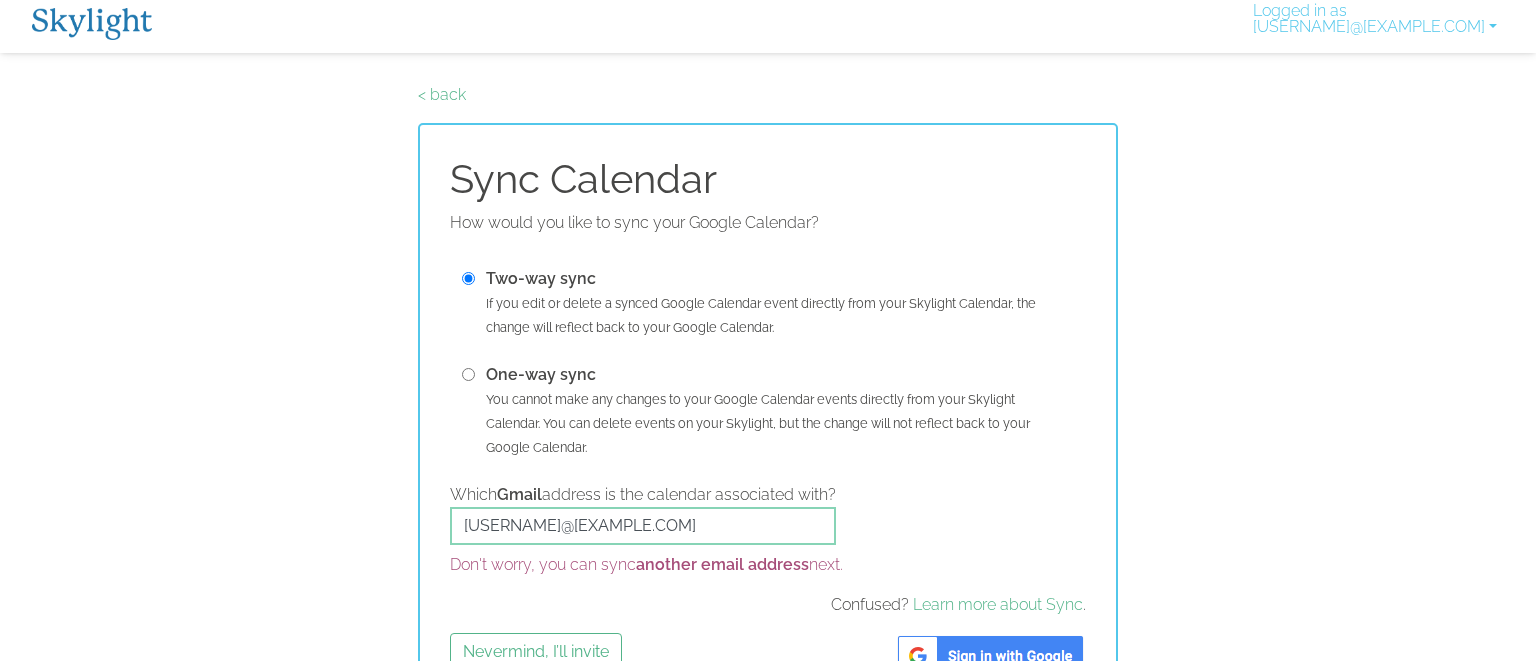 scroll, scrollTop: 9, scrollLeft: 0, axis: vertical 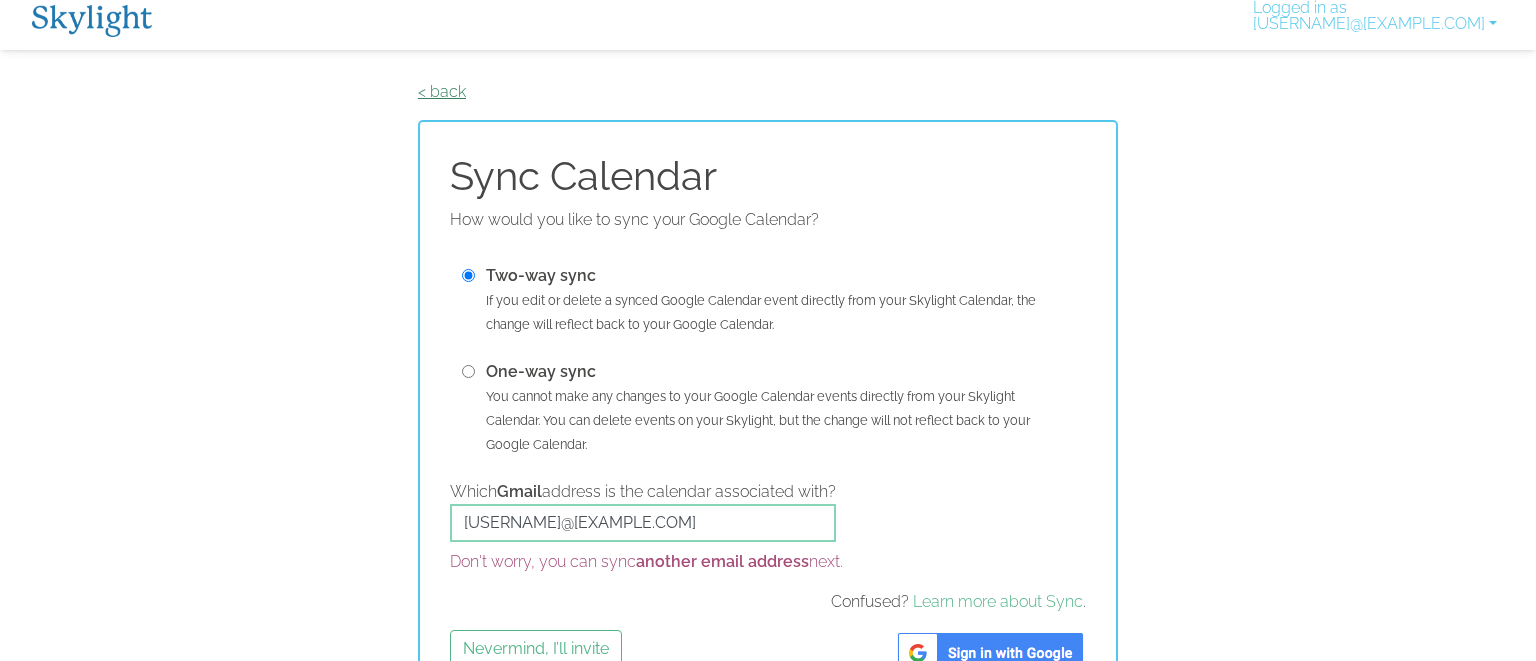 click on "< back" at bounding box center (442, 91) 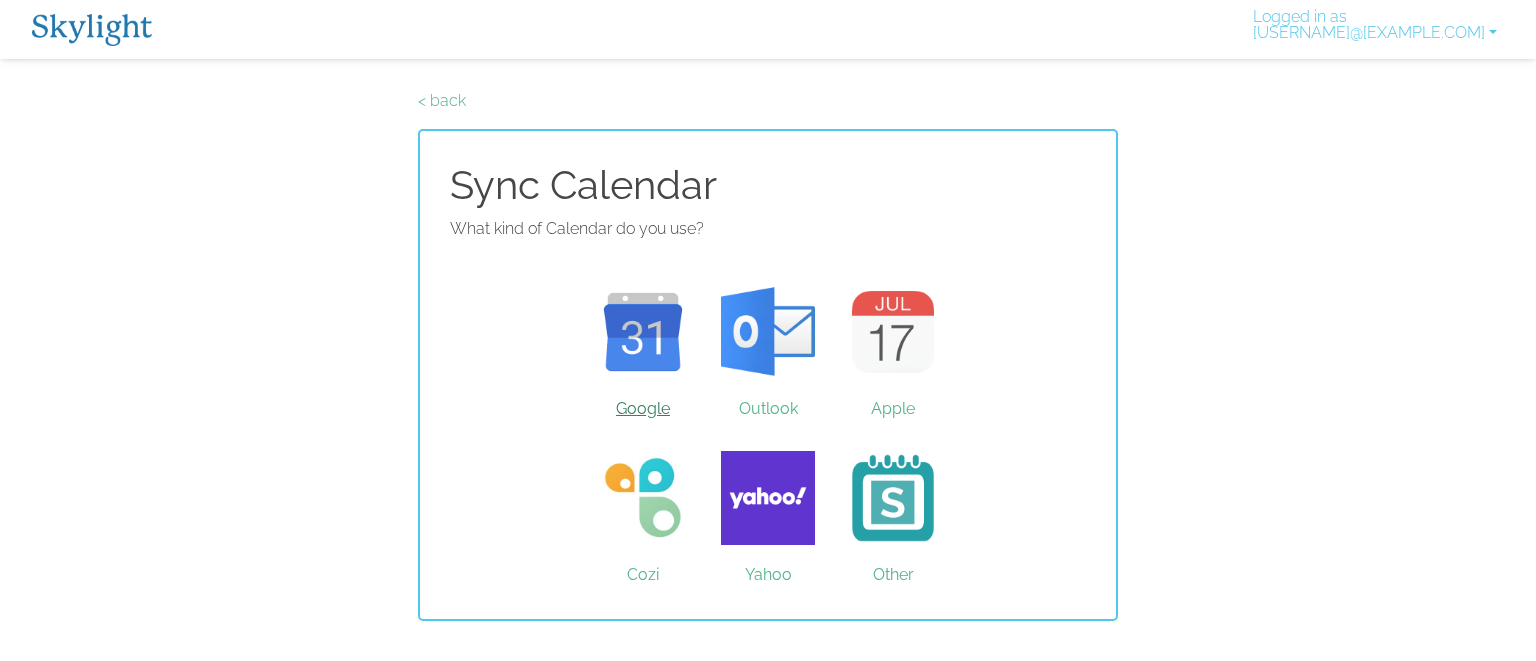 click on "Google" at bounding box center [643, 332] 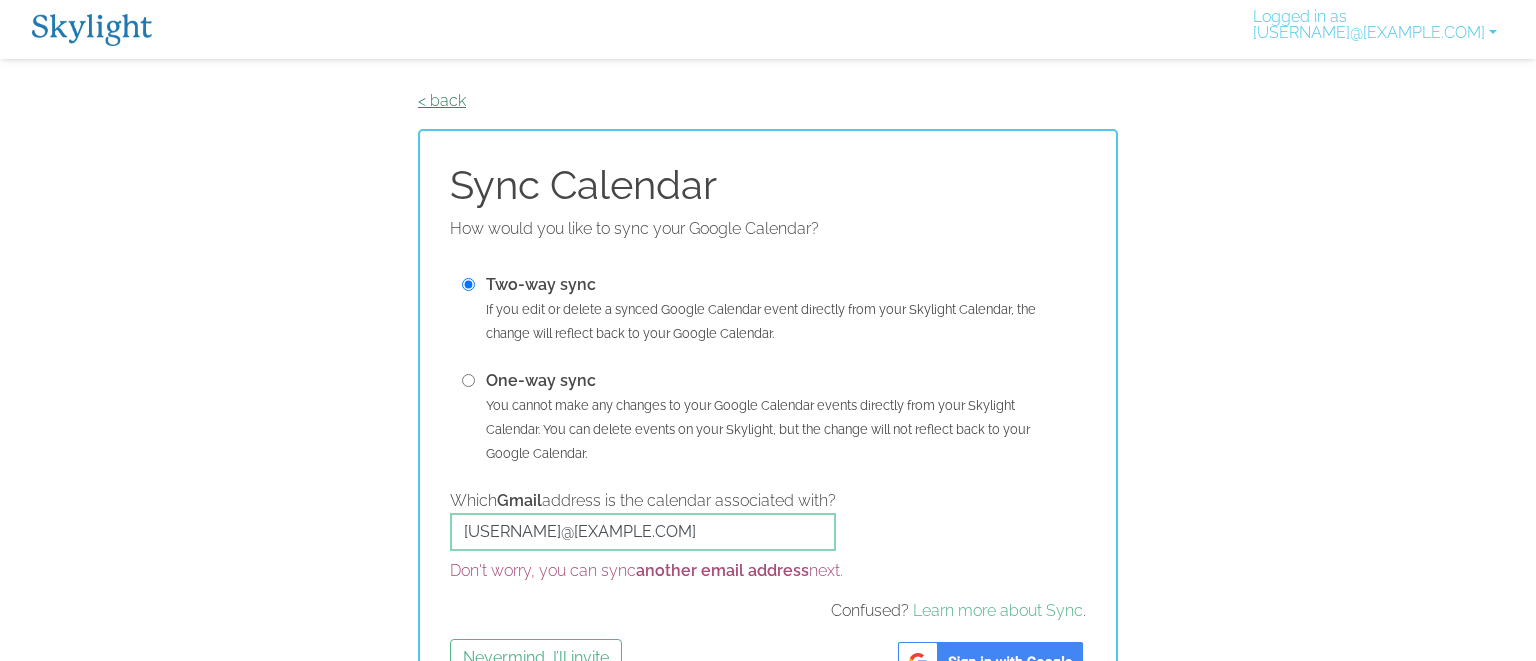 click on "< back" at bounding box center [442, 100] 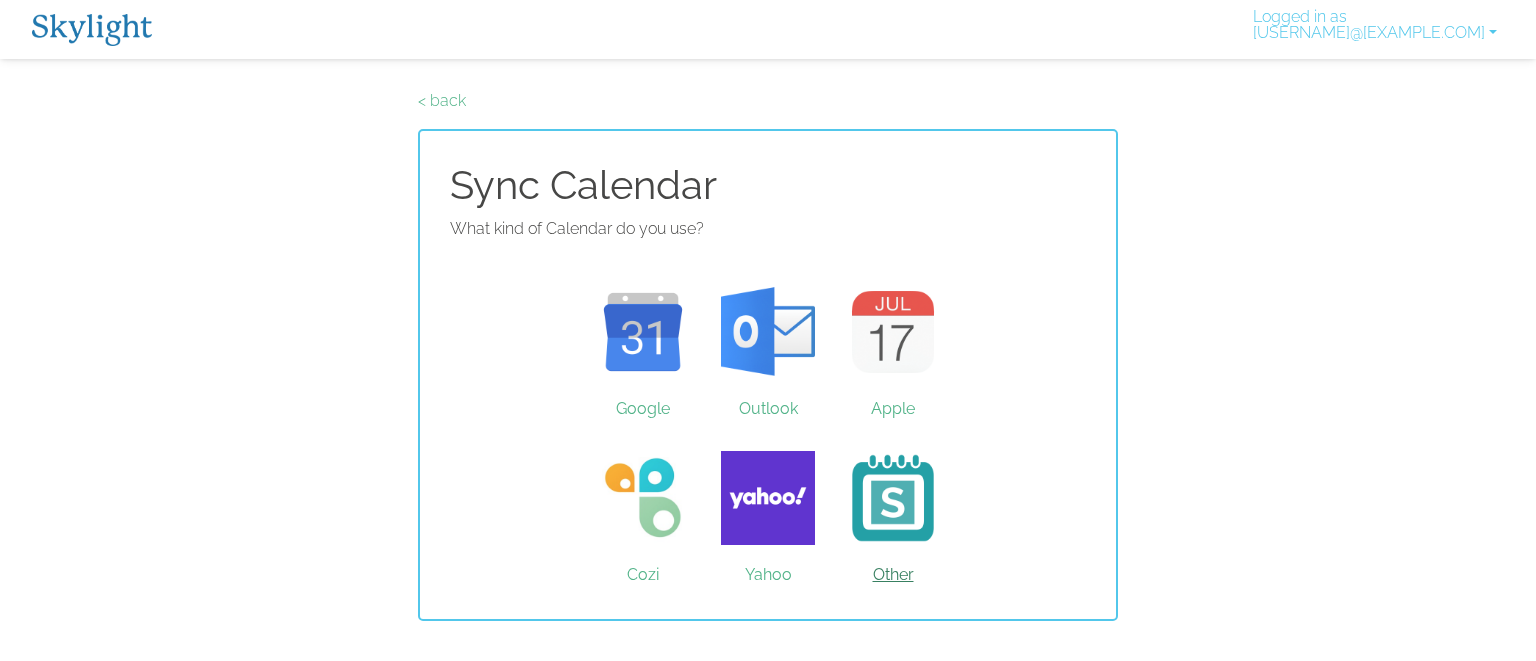 click on "Other" at bounding box center [893, 498] 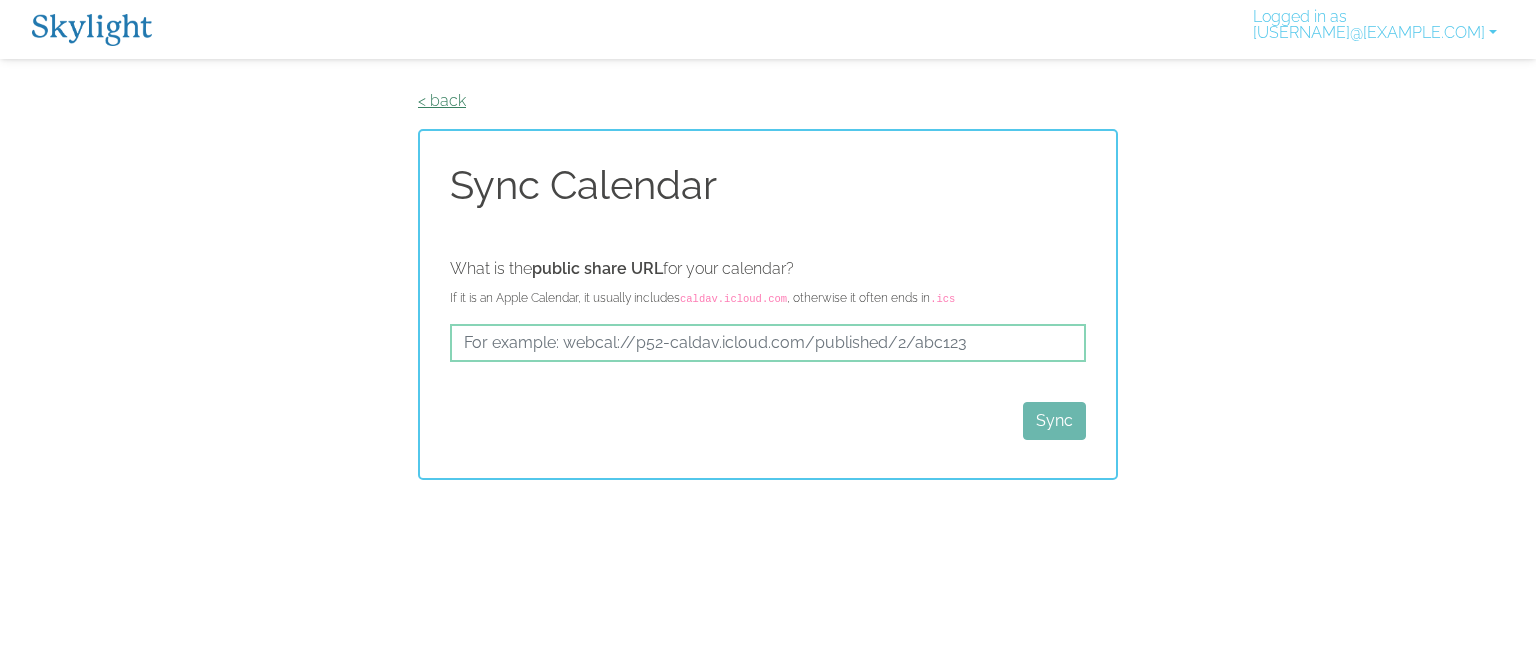 click on "< back" at bounding box center (442, 100) 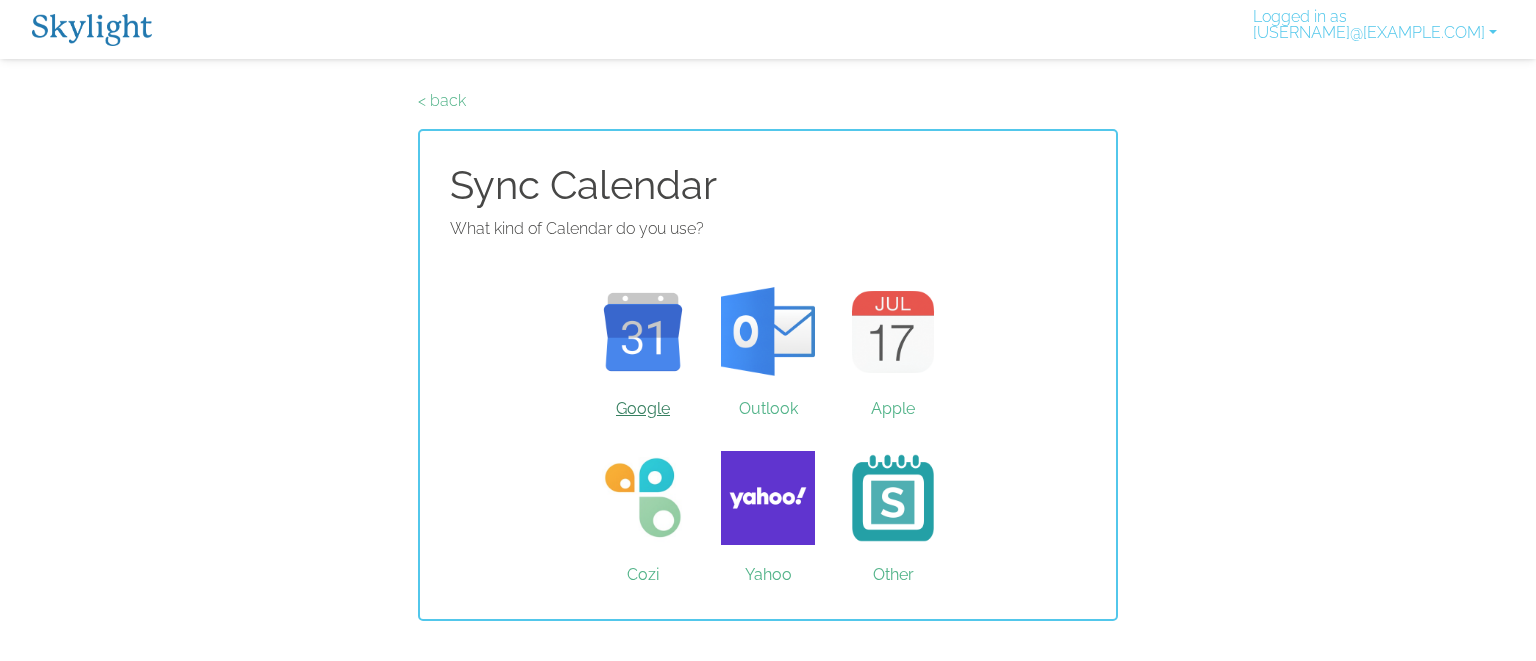 click on "Google" at bounding box center [643, 332] 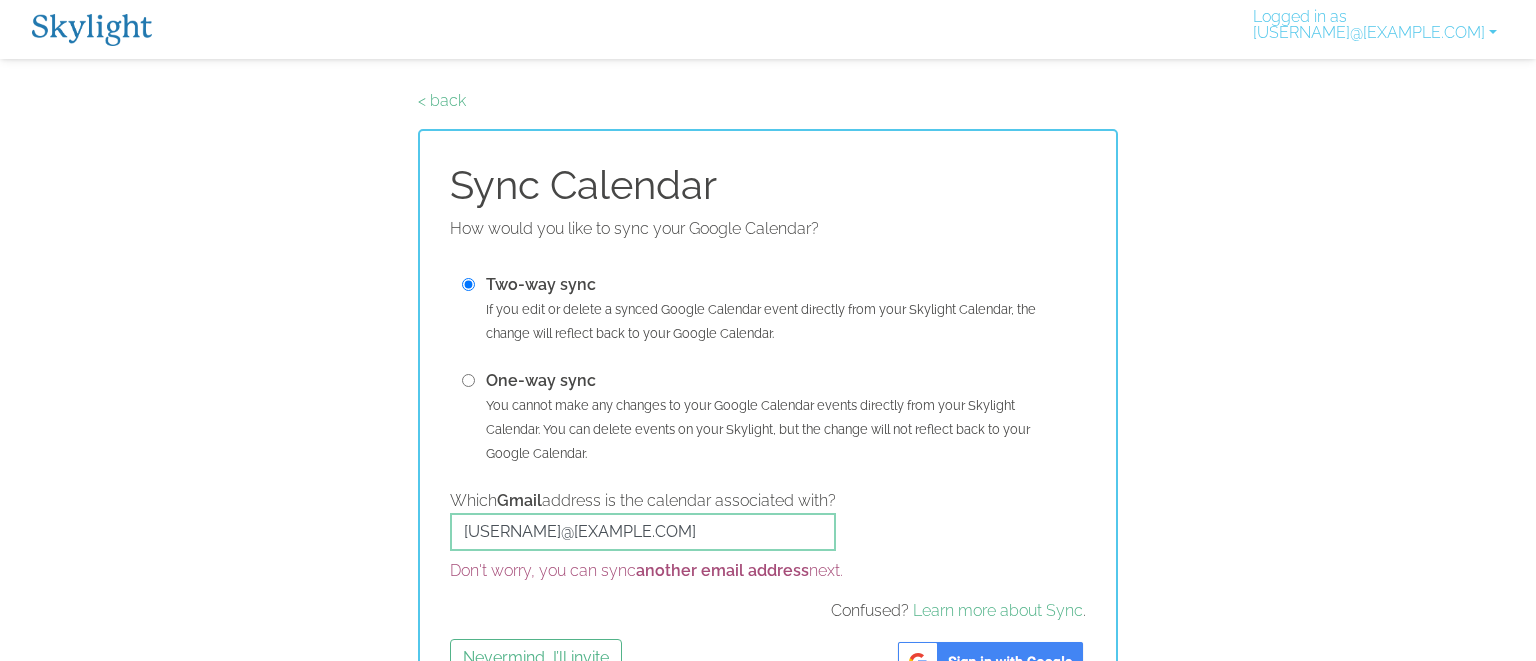 click at bounding box center (990, 662) 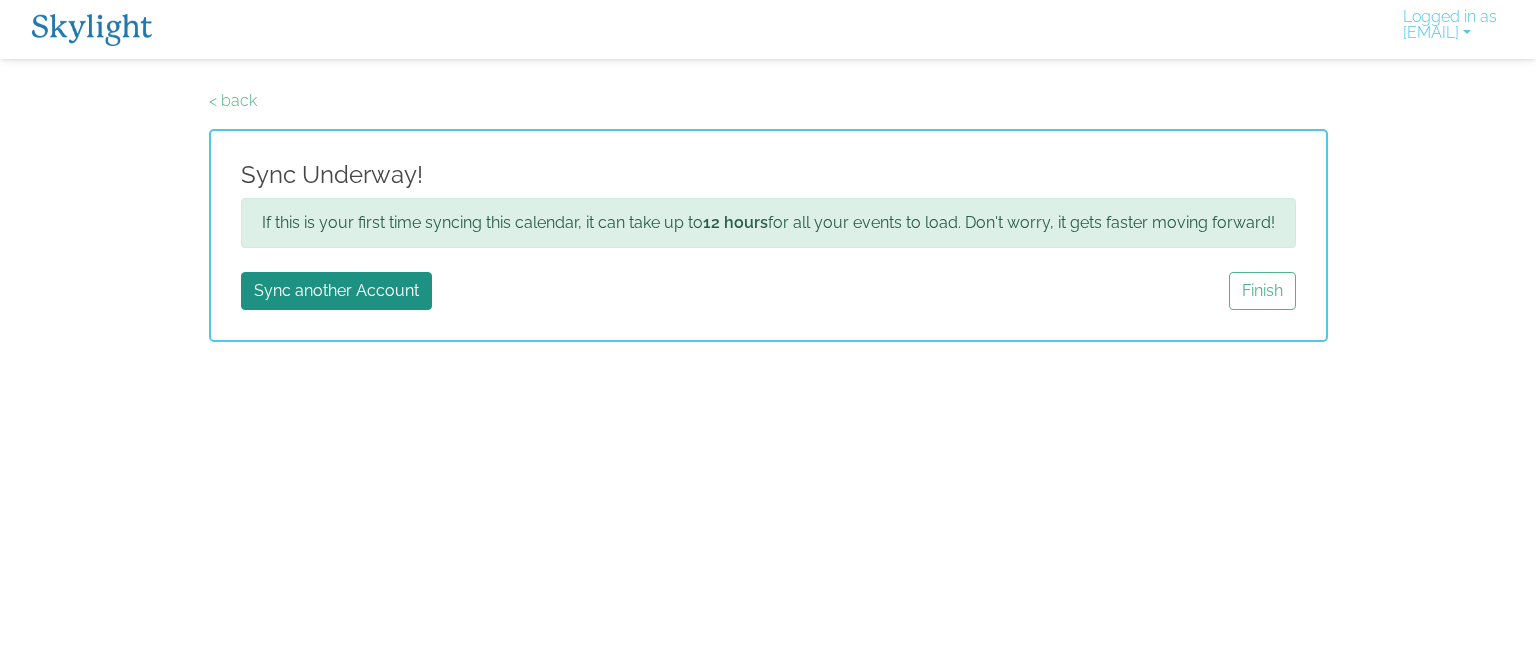 scroll, scrollTop: 0, scrollLeft: 0, axis: both 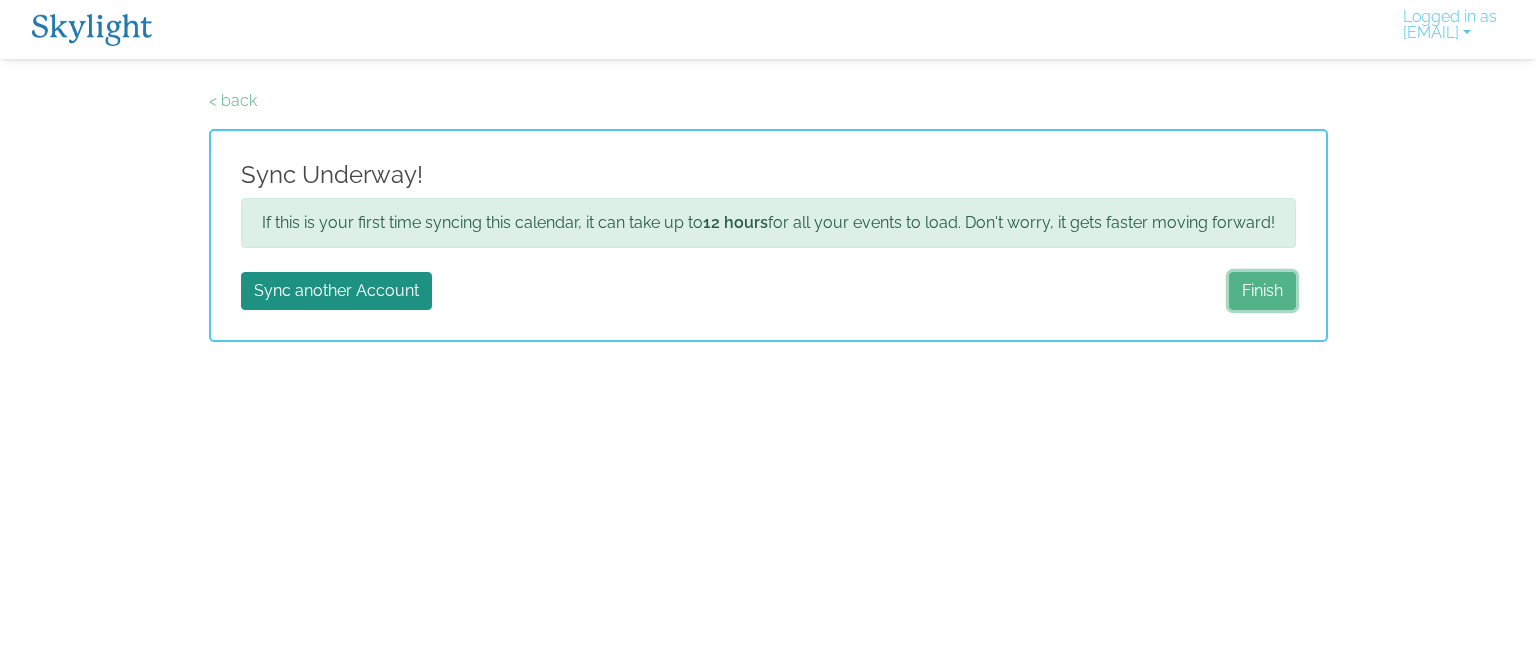 click on "Finish" at bounding box center (1262, 291) 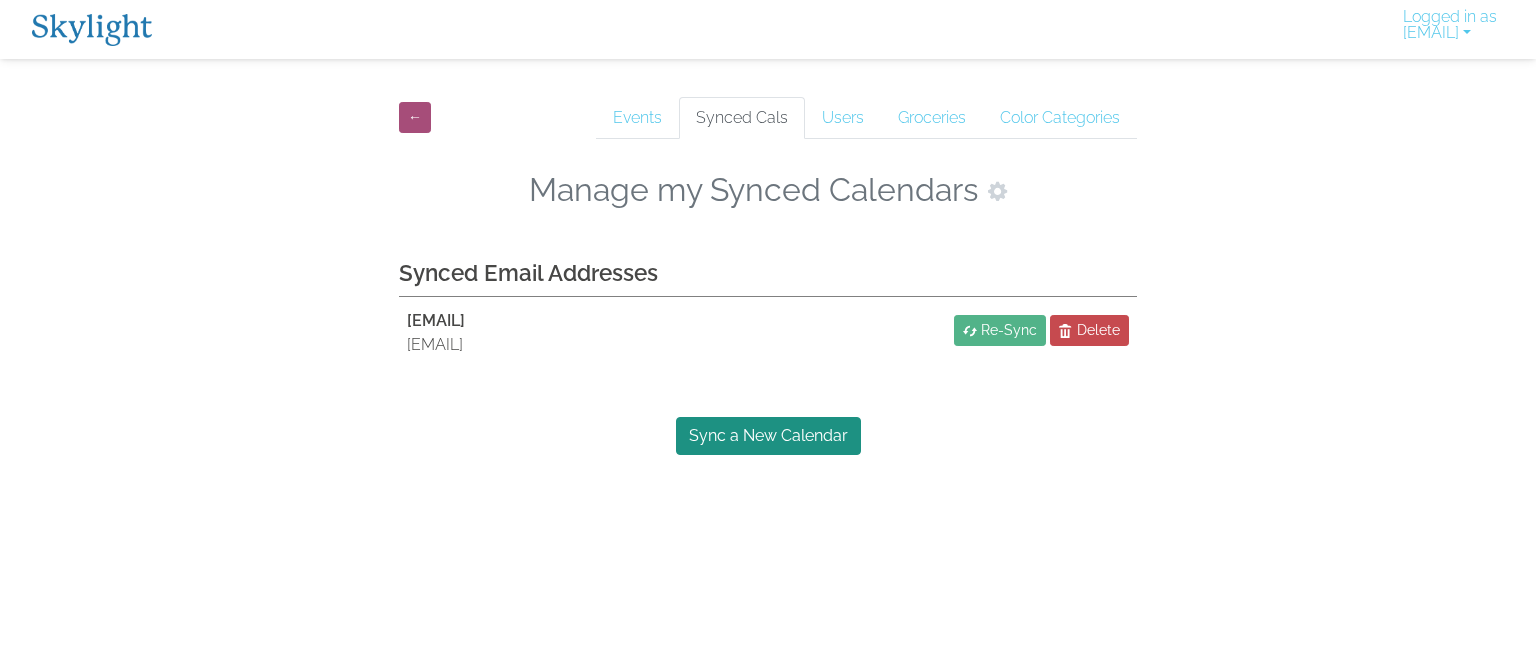 scroll, scrollTop: 0, scrollLeft: 0, axis: both 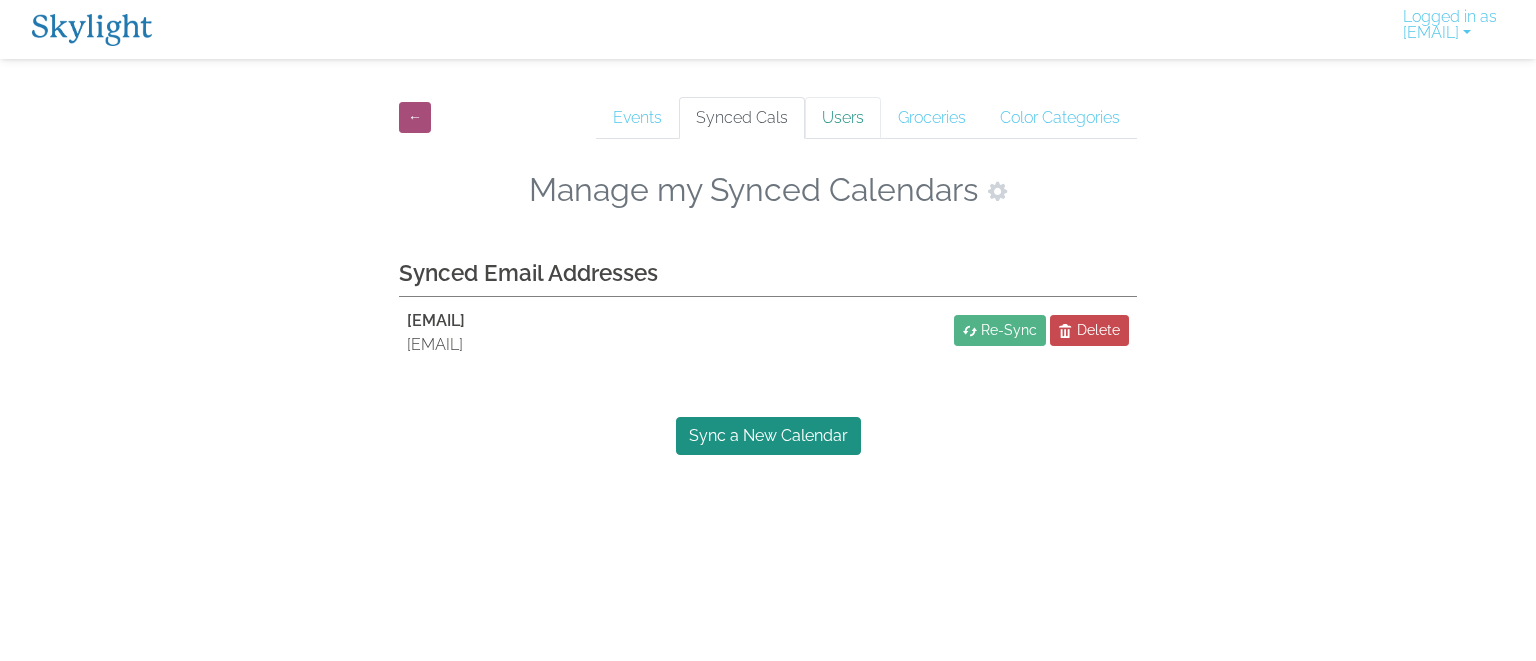 click on "Users" at bounding box center (843, 118) 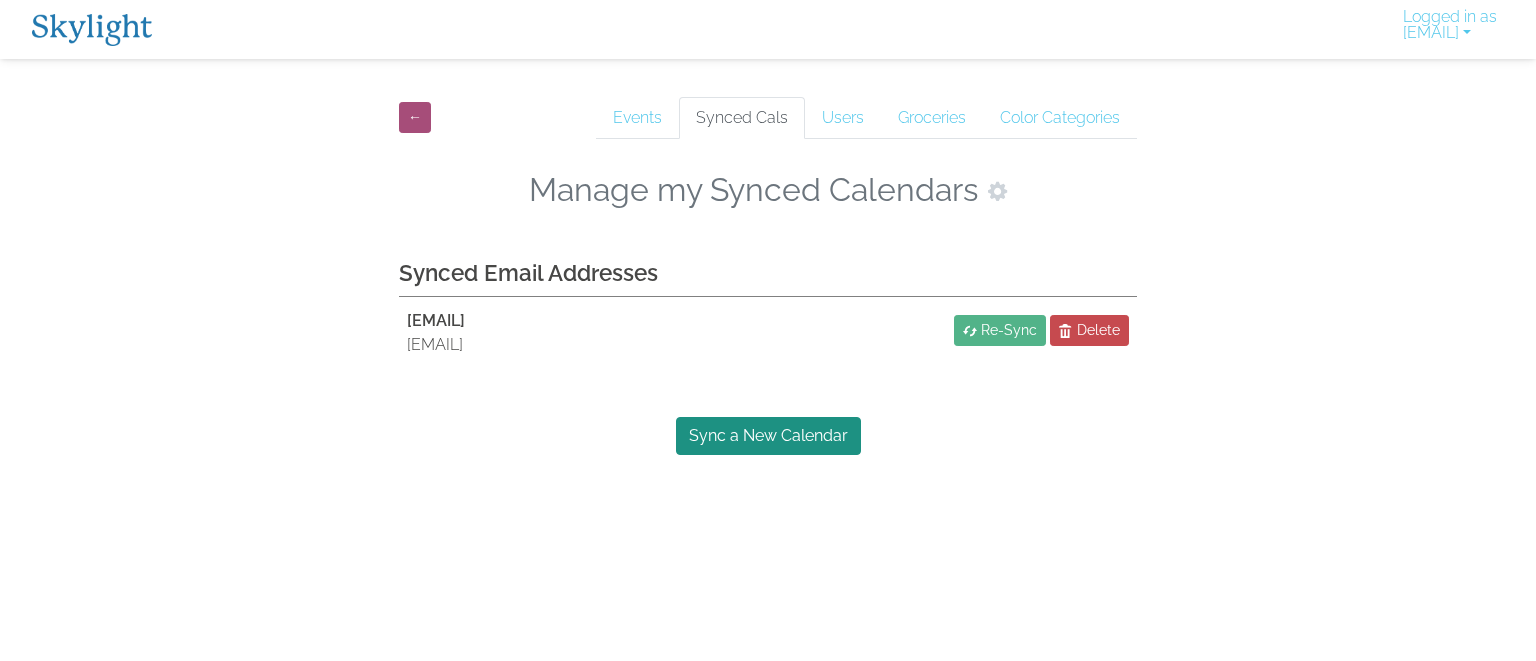 scroll, scrollTop: 0, scrollLeft: 0, axis: both 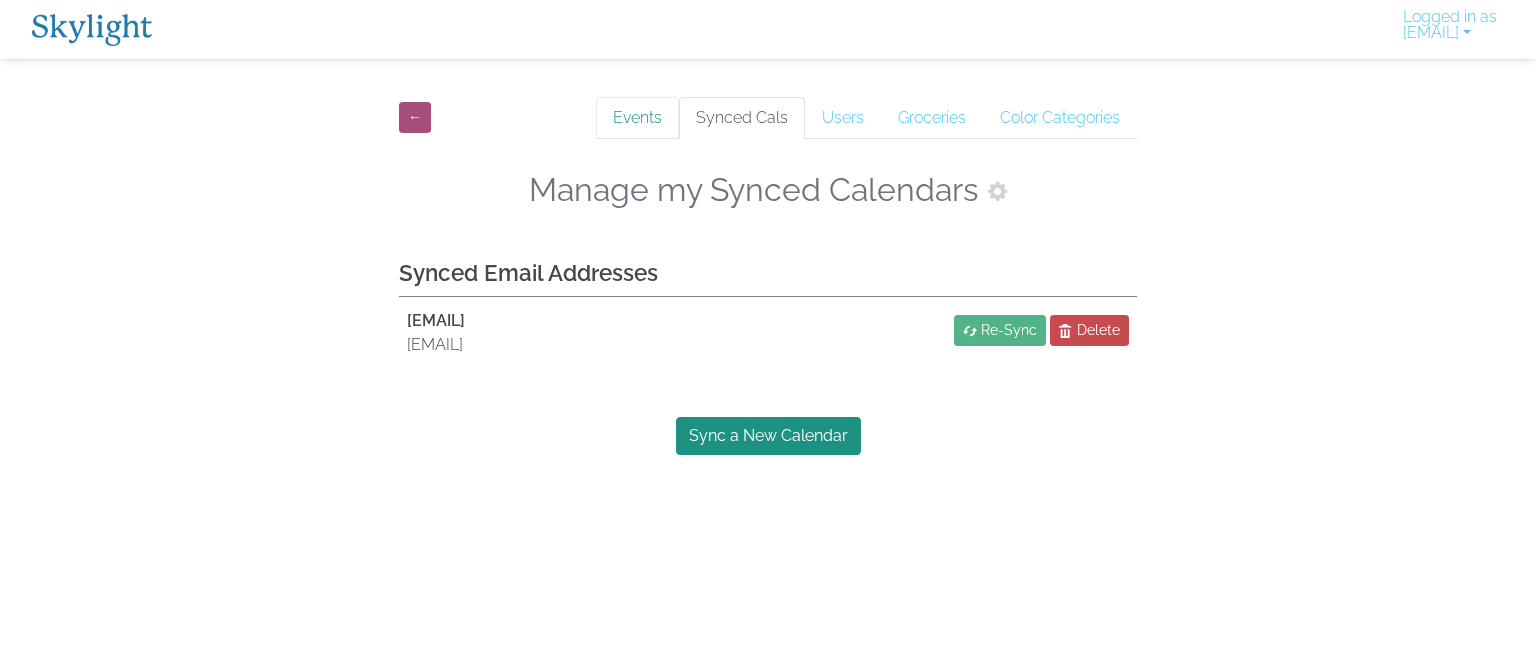 click on "Events" at bounding box center [637, 118] 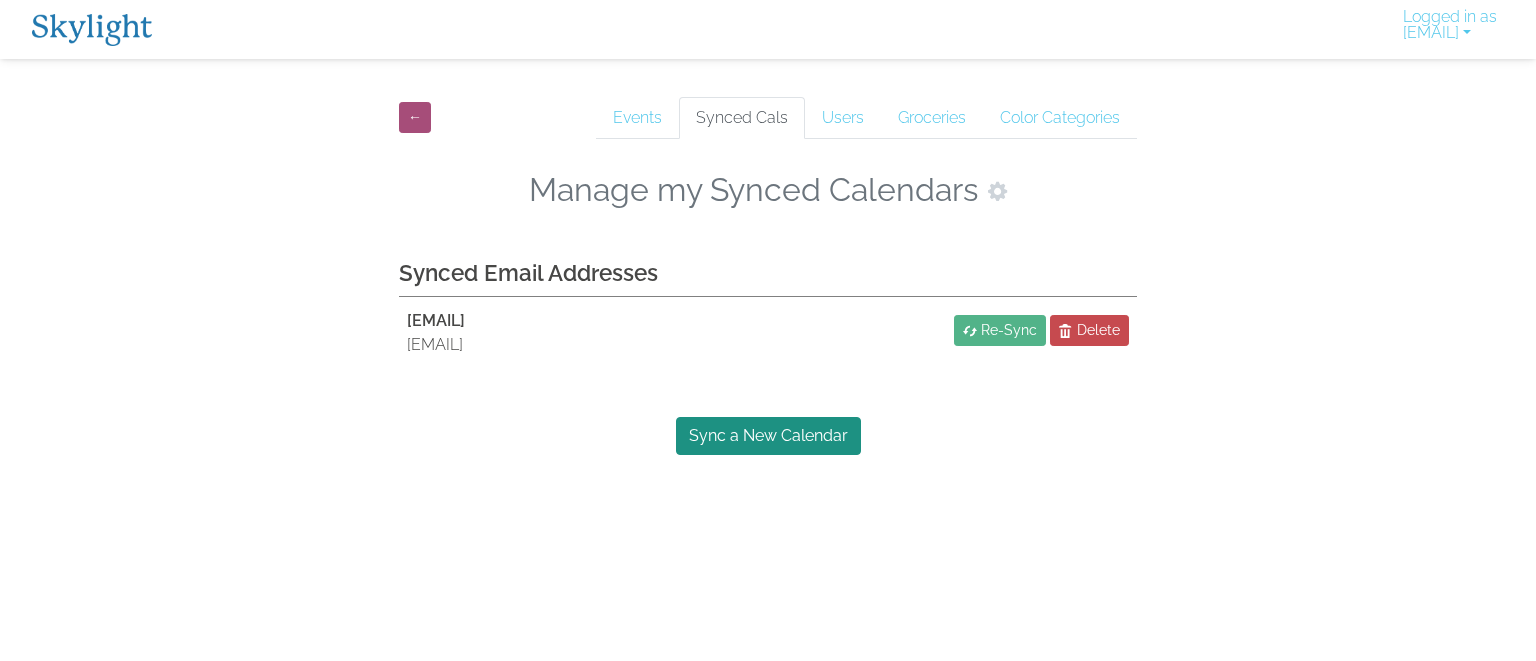 scroll, scrollTop: 0, scrollLeft: 0, axis: both 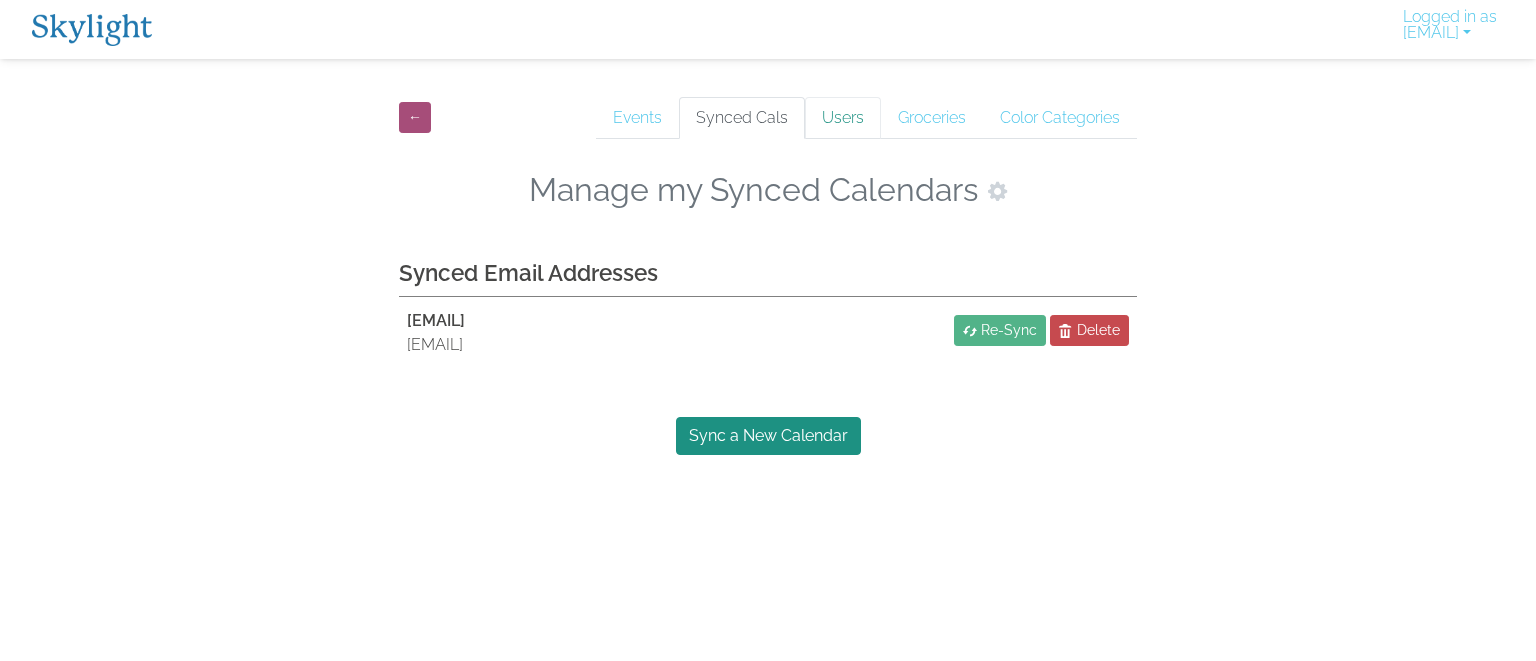 click on "Users" at bounding box center (843, 118) 